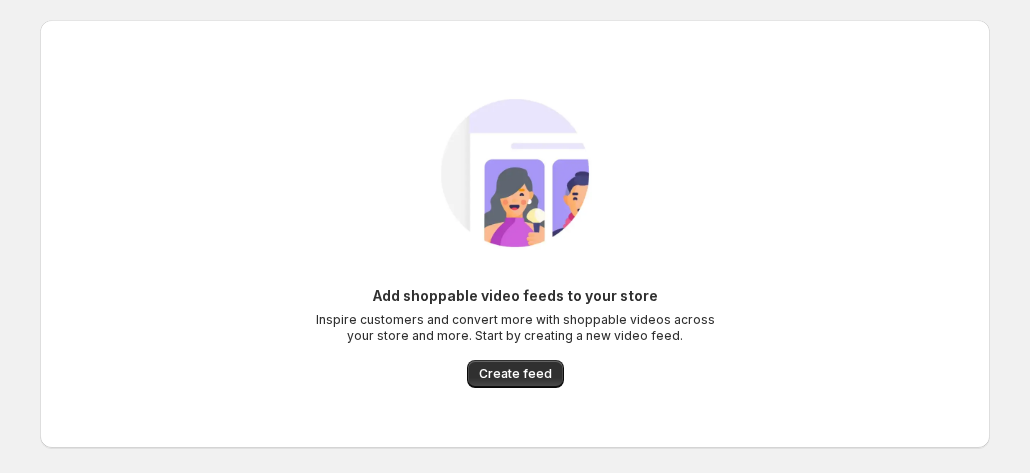 scroll, scrollTop: 0, scrollLeft: 0, axis: both 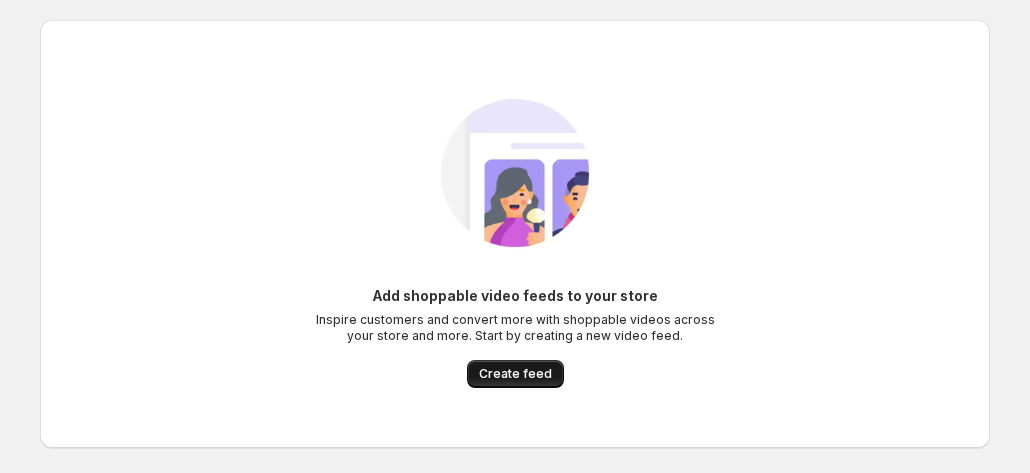 click on "Create feed" at bounding box center [515, 374] 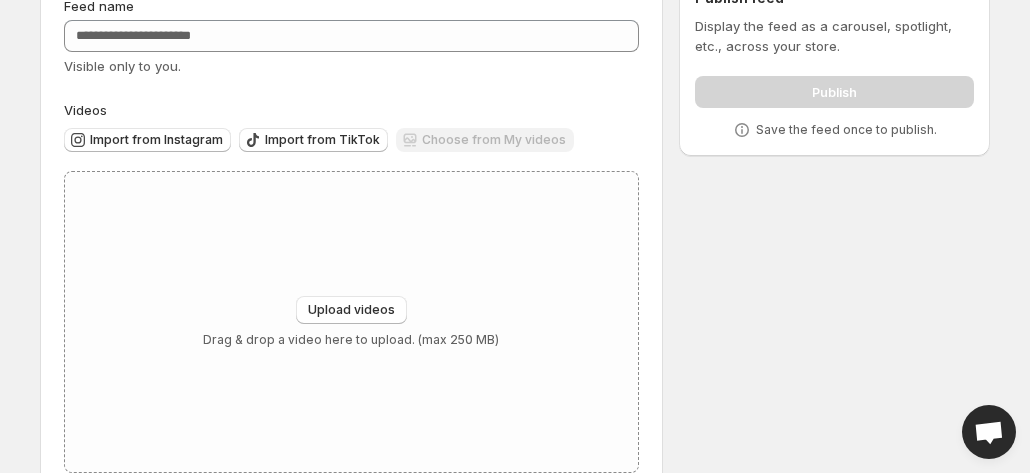 scroll, scrollTop: 105, scrollLeft: 0, axis: vertical 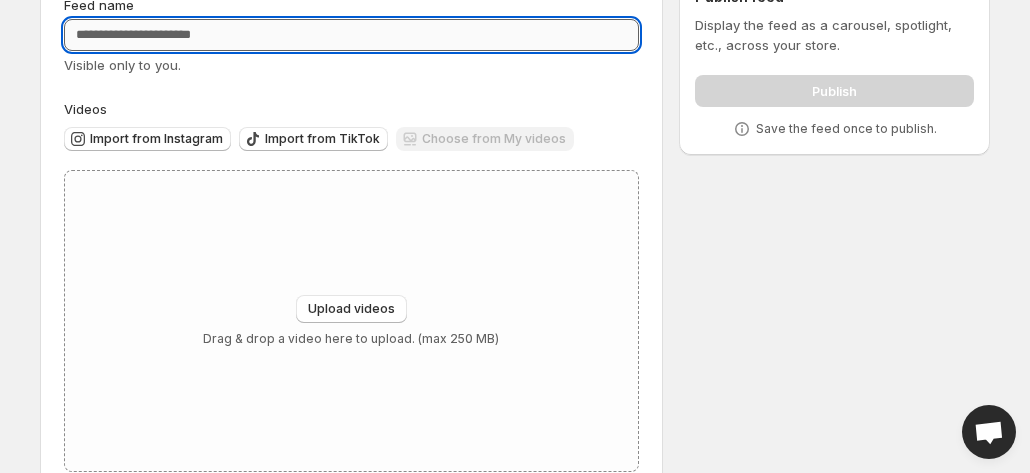 click on "Feed name" at bounding box center [351, 35] 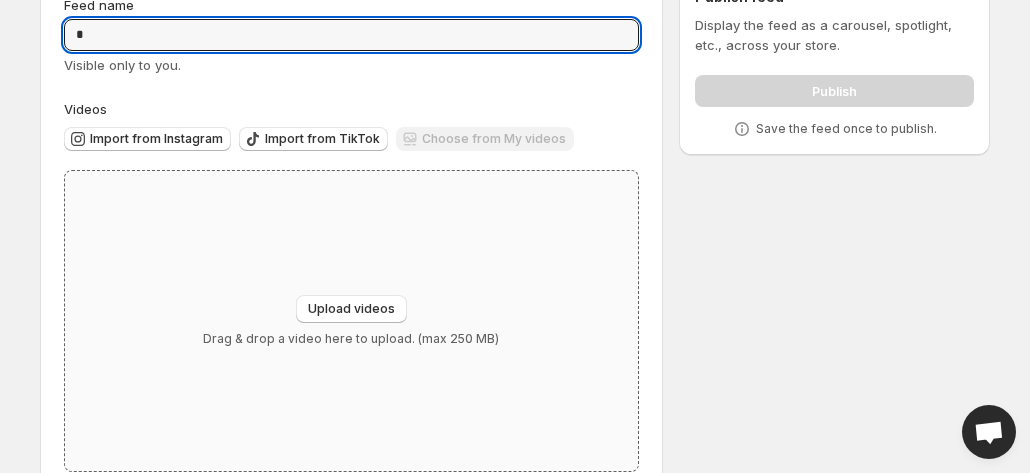 scroll, scrollTop: 152, scrollLeft: 0, axis: vertical 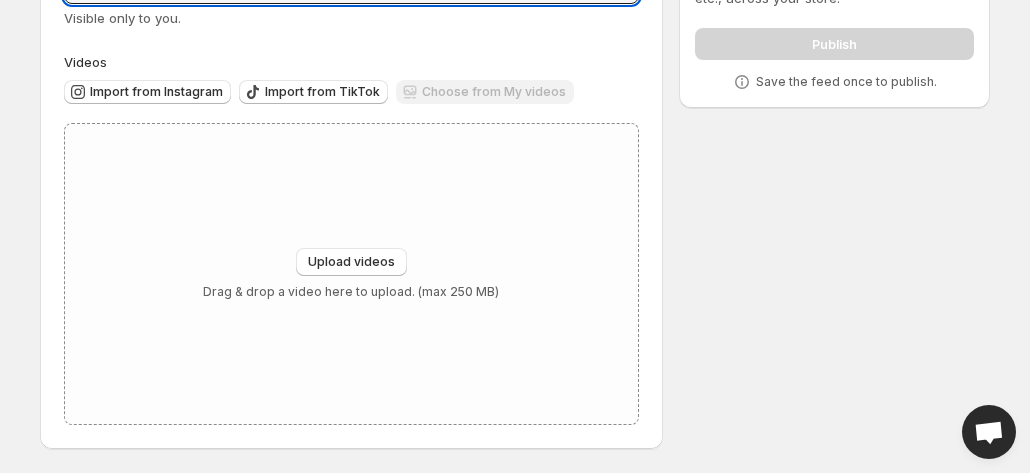 type on "*" 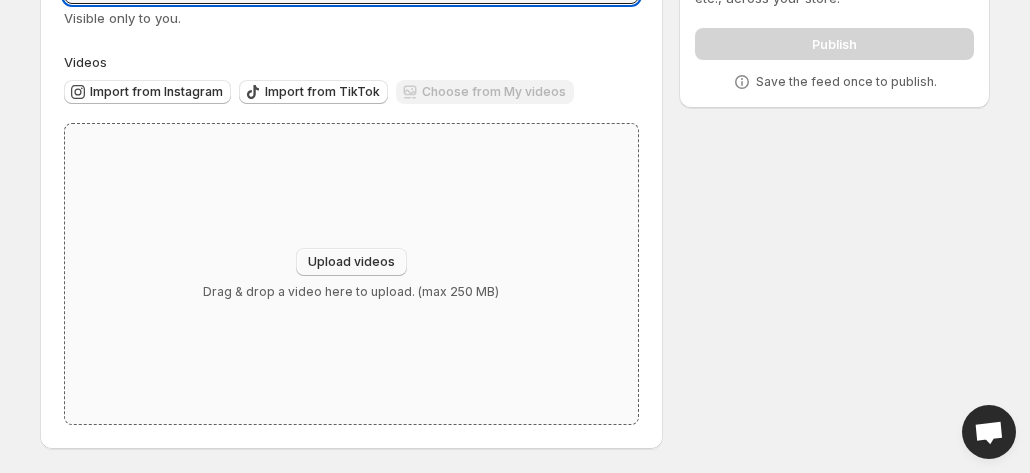 click on "Upload videos" at bounding box center [351, 262] 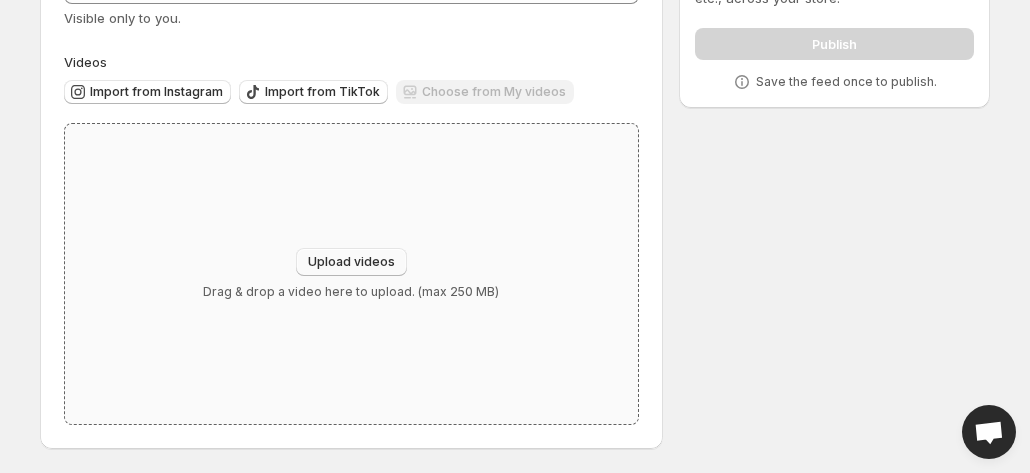 type on "**********" 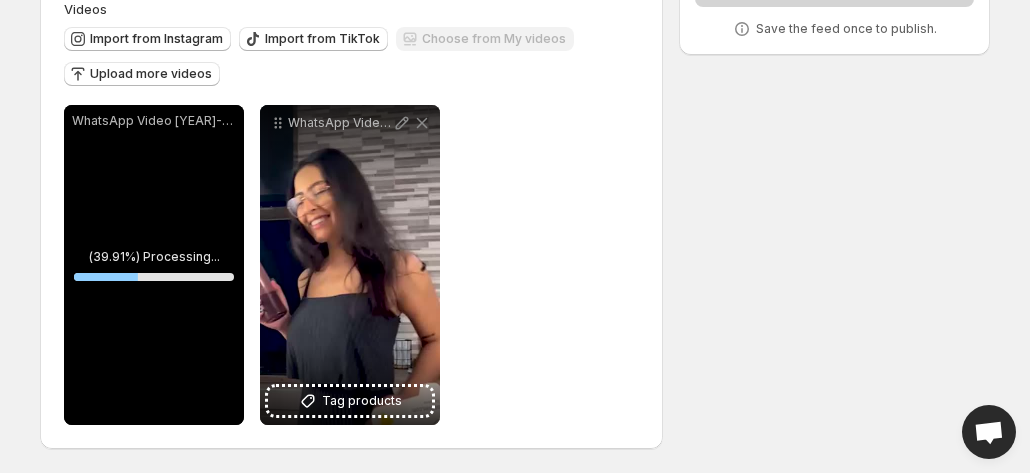 scroll, scrollTop: 149, scrollLeft: 0, axis: vertical 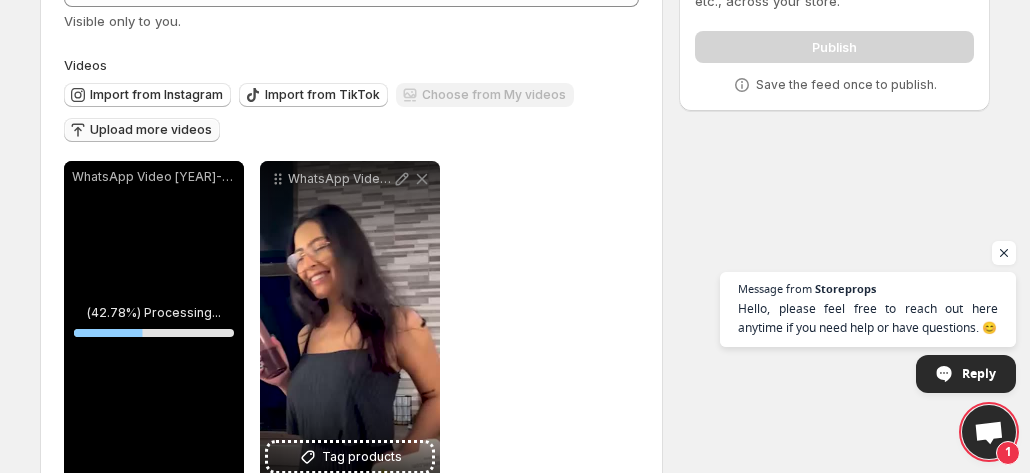 click on "Upload more videos" at bounding box center (151, 130) 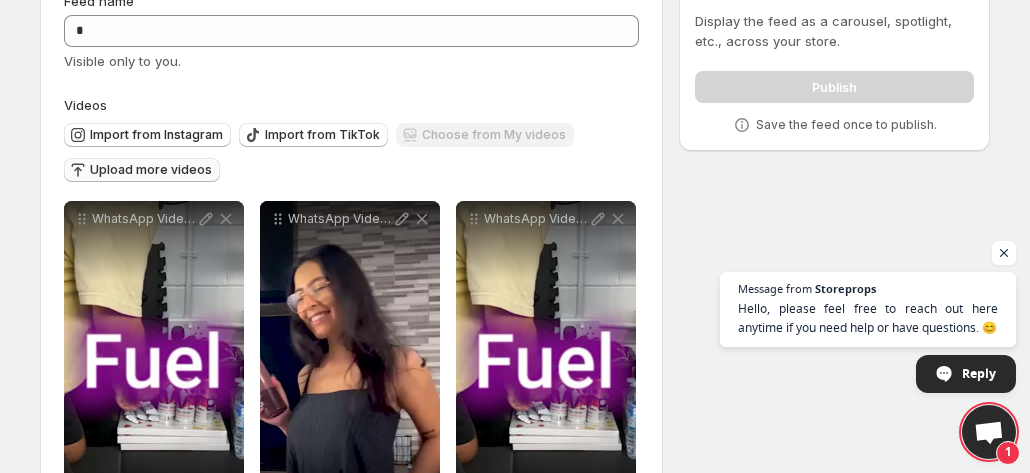 scroll, scrollTop: 0, scrollLeft: 0, axis: both 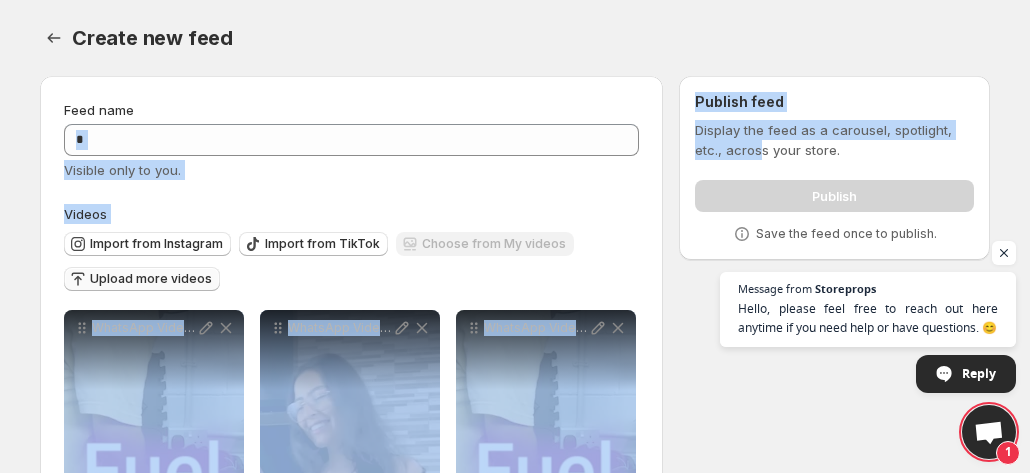 drag, startPoint x: 663, startPoint y: 92, endPoint x: 758, endPoint y: 157, distance: 115.10864 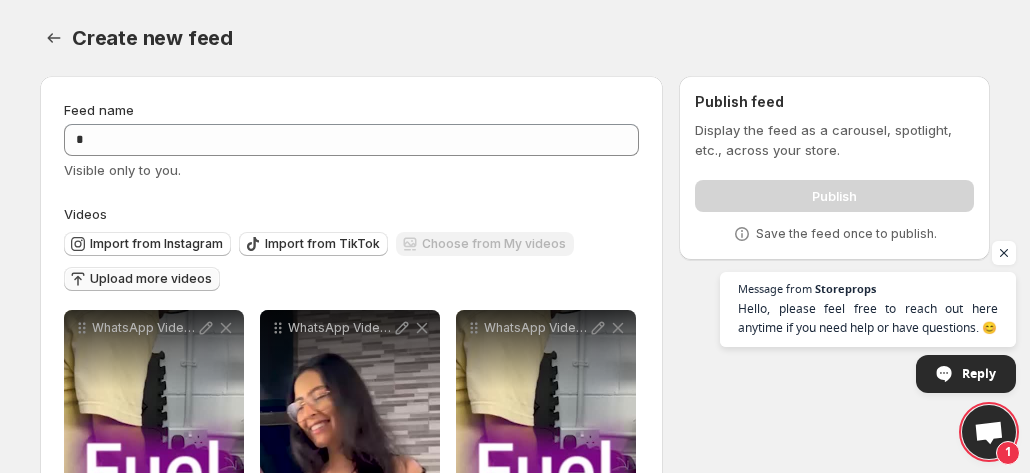 click on "Publish" at bounding box center (834, 192) 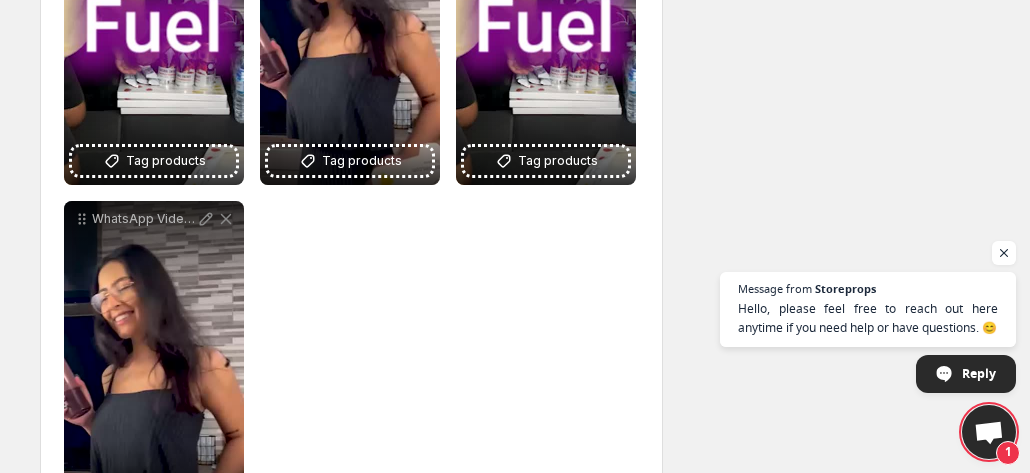 scroll, scrollTop: 422, scrollLeft: 0, axis: vertical 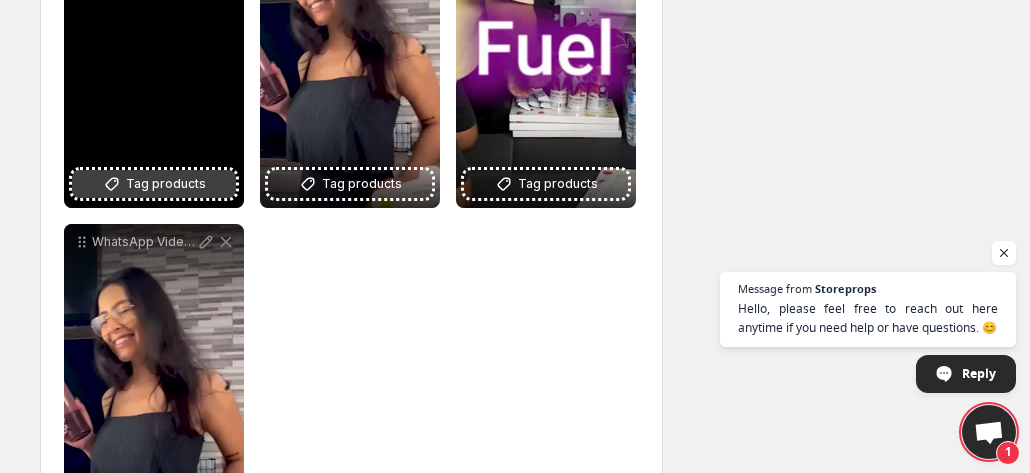 click on "Tag products" at bounding box center (154, 184) 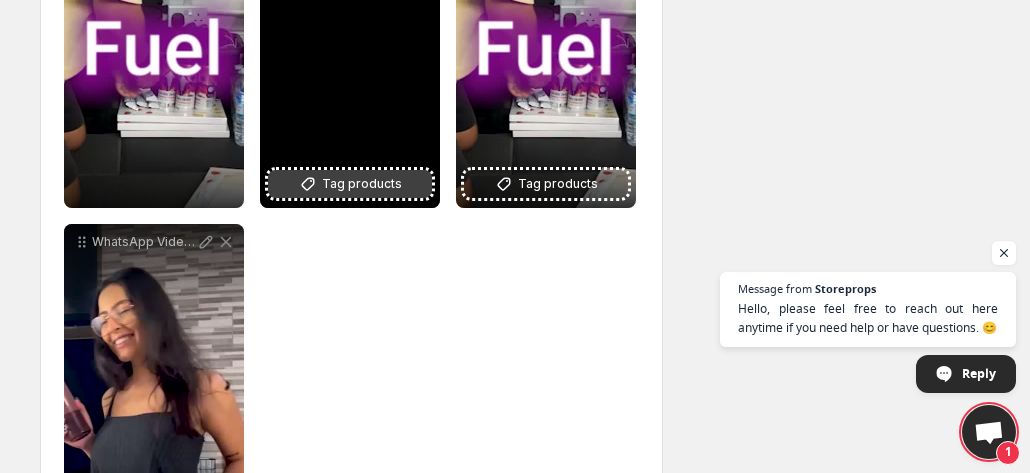 click on "Tag products" at bounding box center (350, 184) 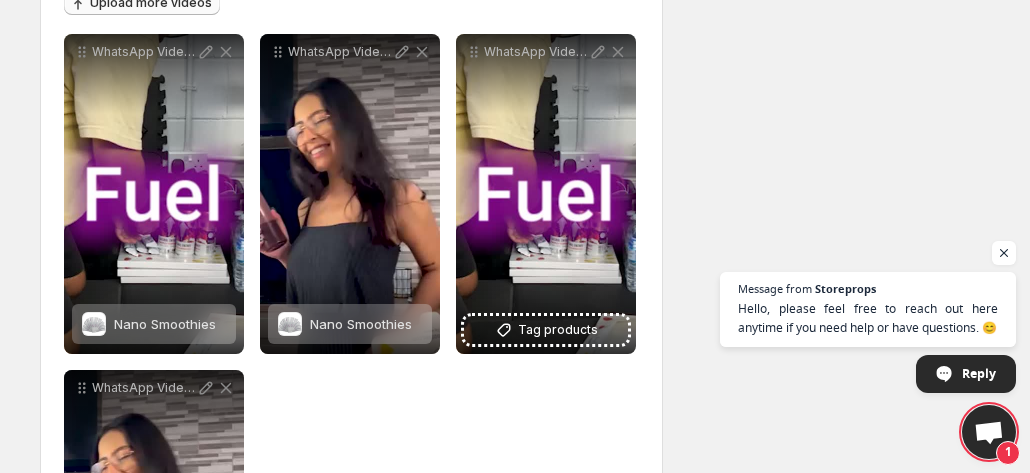 scroll, scrollTop: 319, scrollLeft: 0, axis: vertical 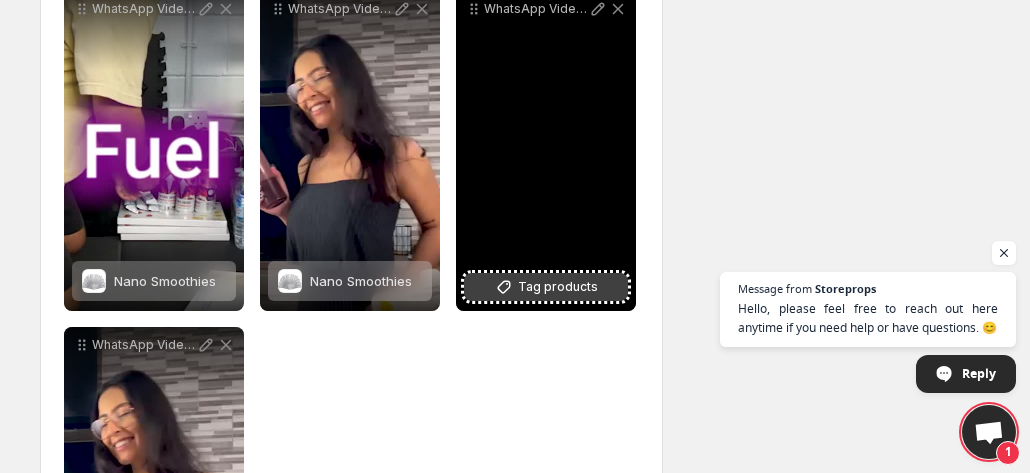click on "Tag products" at bounding box center [546, 287] 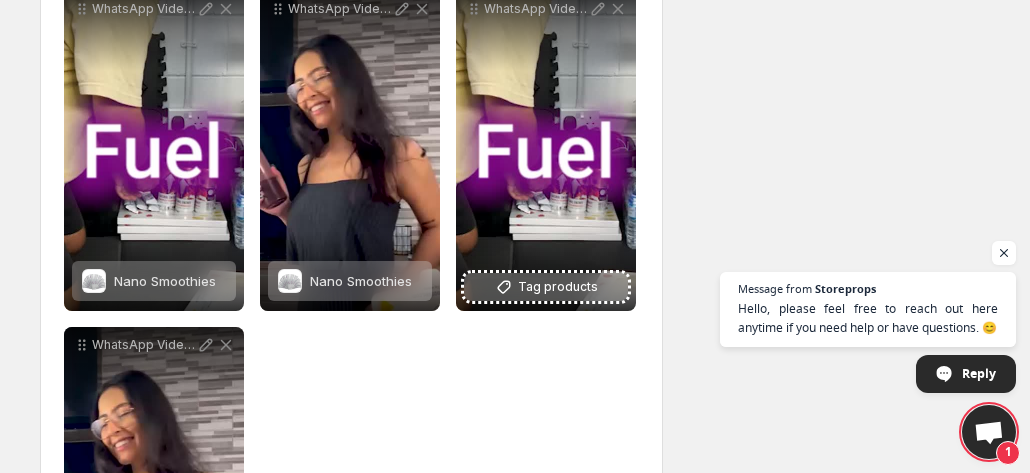 scroll, scrollTop: 541, scrollLeft: 0, axis: vertical 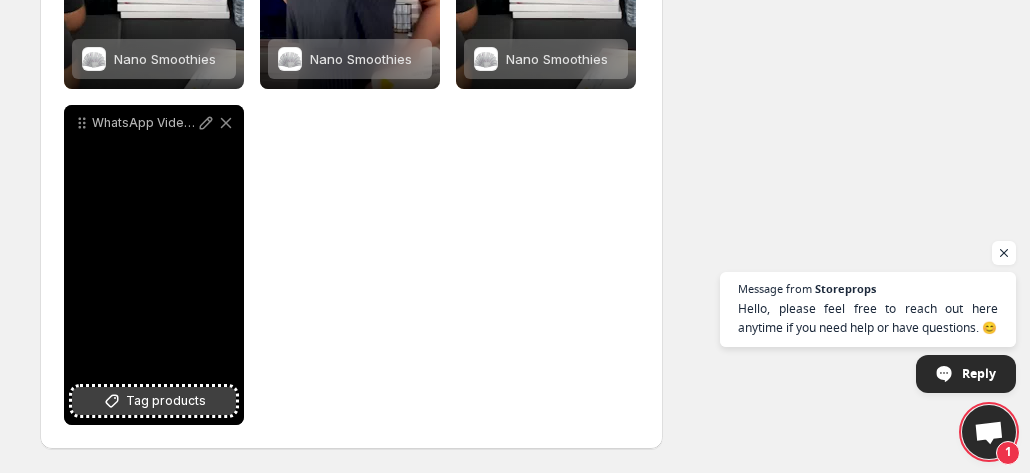 click on "Tag products" at bounding box center (166, 401) 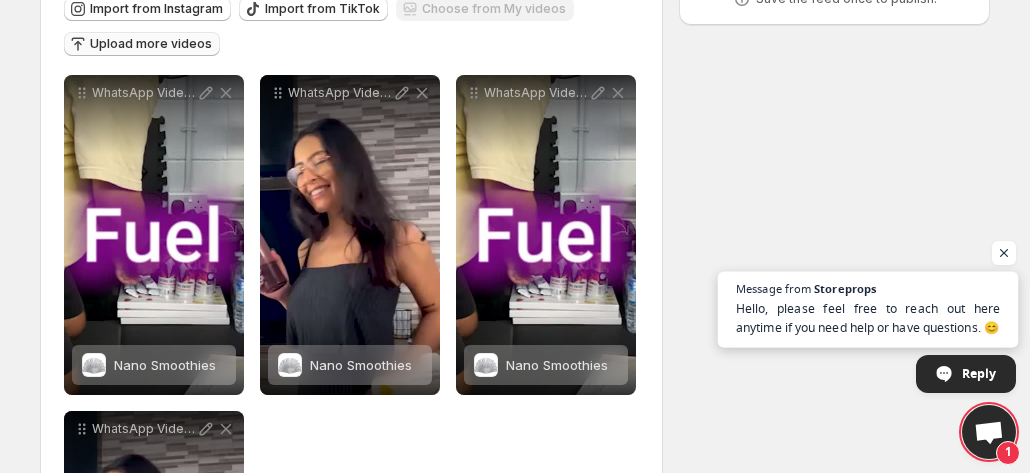 scroll, scrollTop: 0, scrollLeft: 0, axis: both 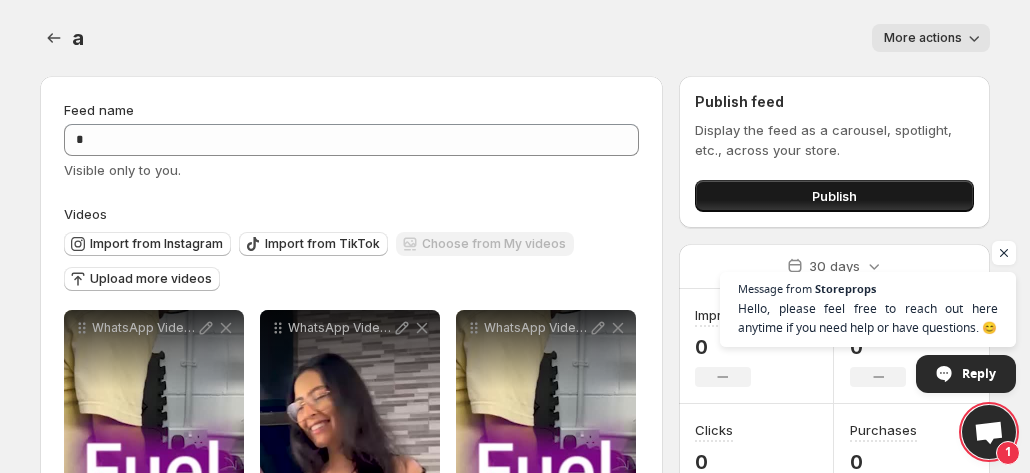 click on "Publish" at bounding box center [834, 196] 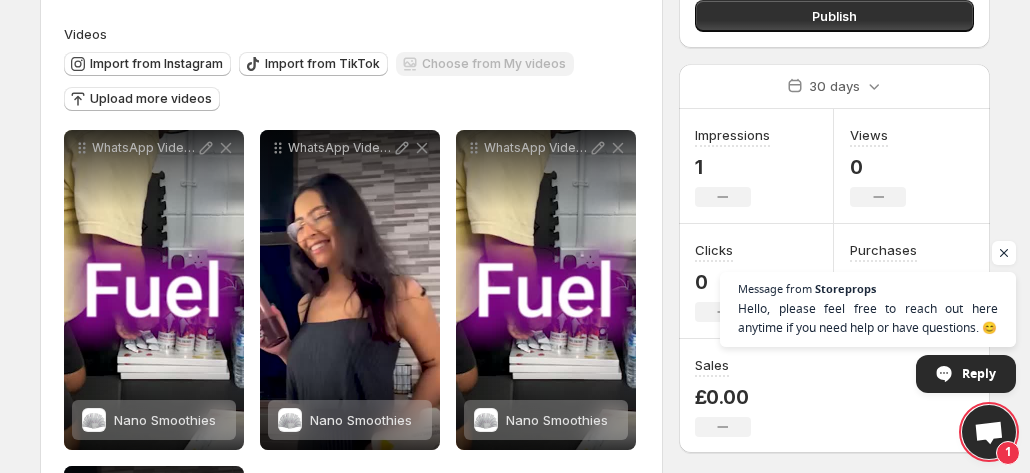 scroll, scrollTop: 178, scrollLeft: 0, axis: vertical 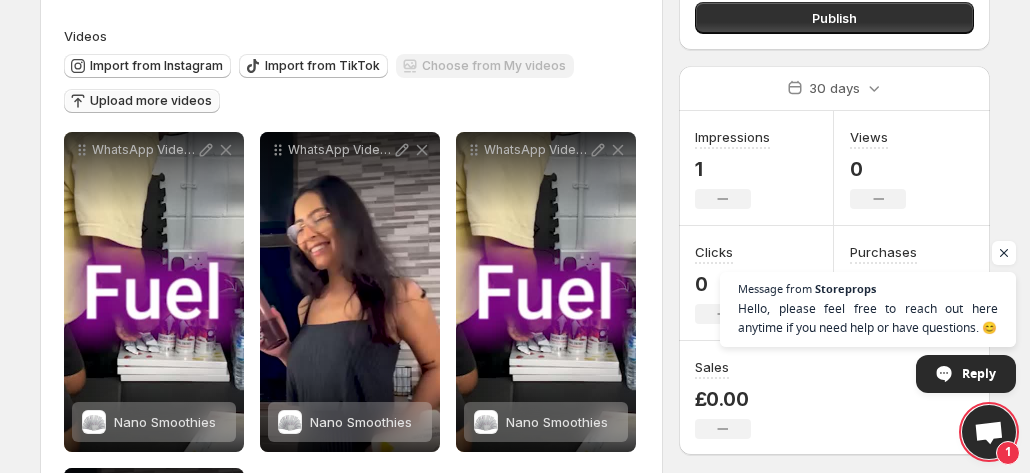 click on "Upload more videos" at bounding box center (151, 101) 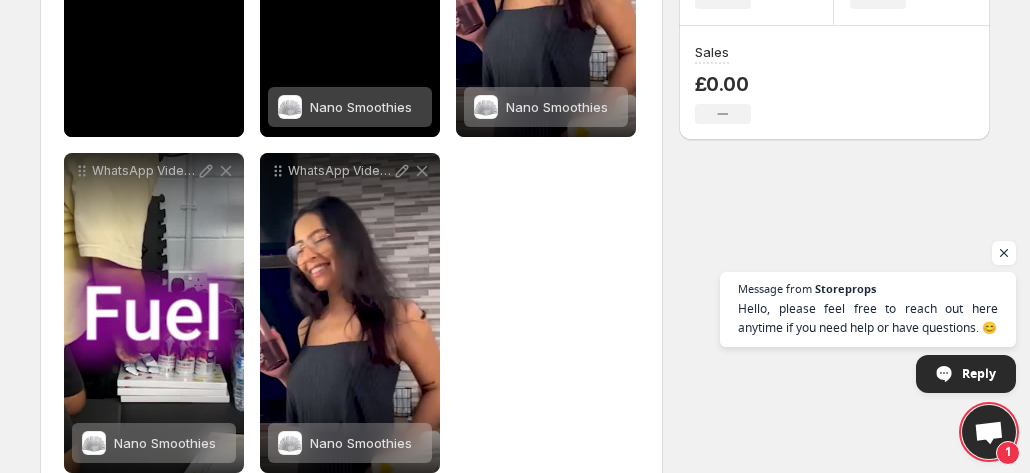scroll, scrollTop: 356, scrollLeft: 0, axis: vertical 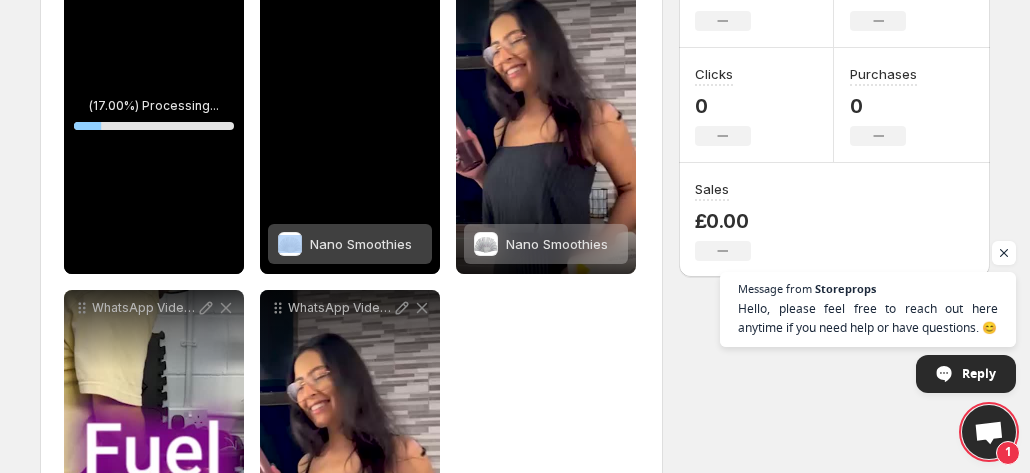 drag, startPoint x: 356, startPoint y: 63, endPoint x: 402, endPoint y: 219, distance: 162.6407 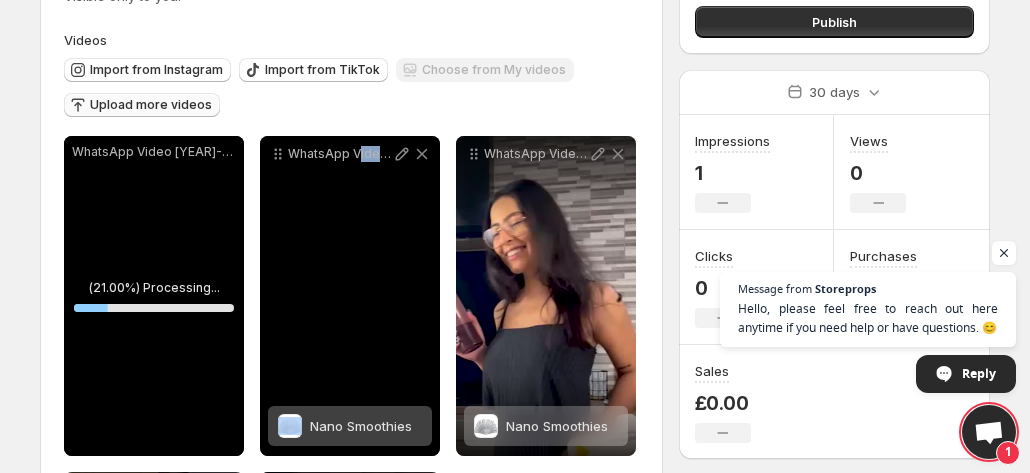 scroll, scrollTop: 175, scrollLeft: 0, axis: vertical 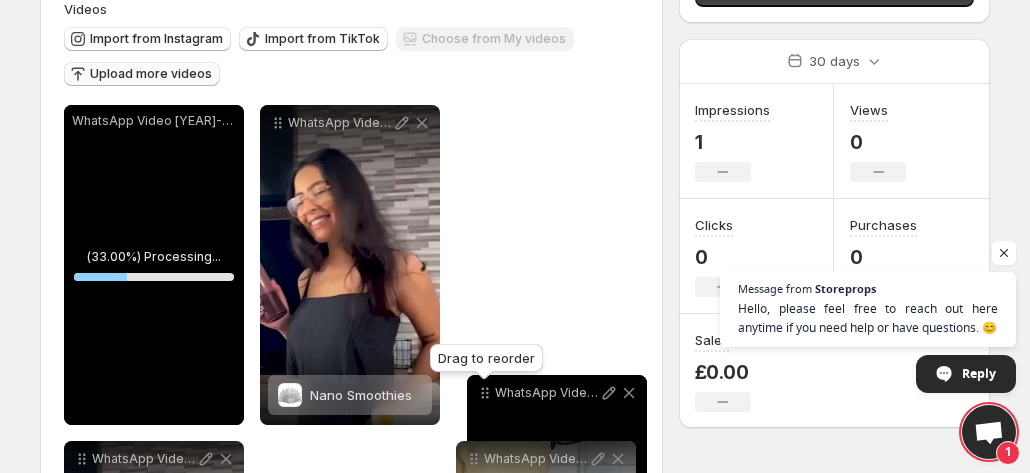 drag, startPoint x: 283, startPoint y: 154, endPoint x: 490, endPoint y: 399, distance: 320.73978 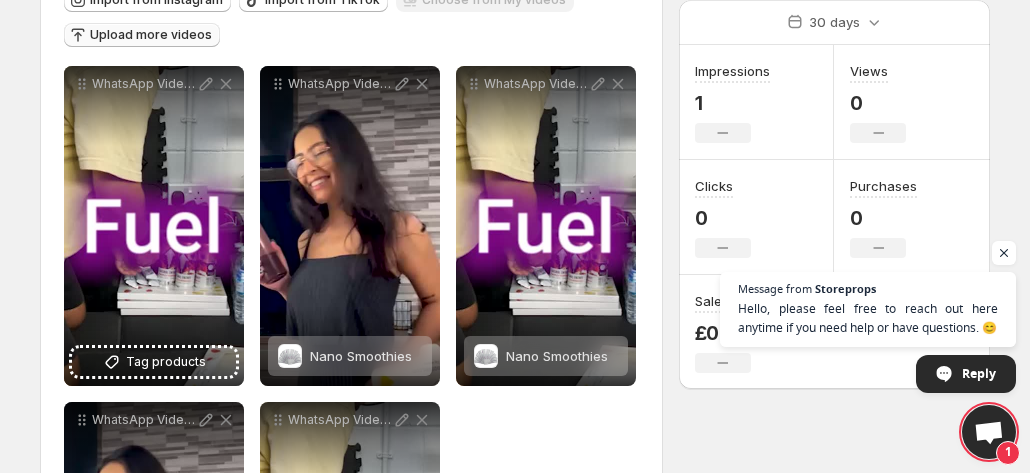scroll, scrollTop: 232, scrollLeft: 0, axis: vertical 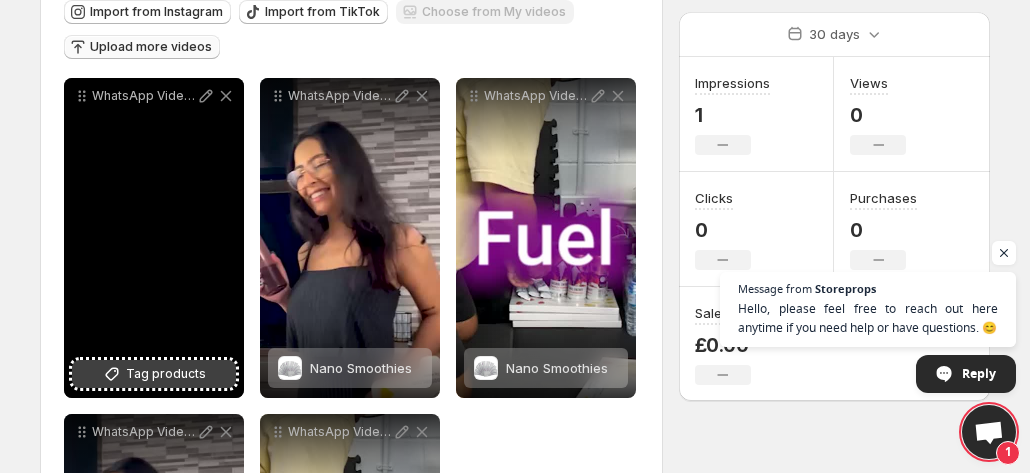 click on "Tag products" at bounding box center (166, 374) 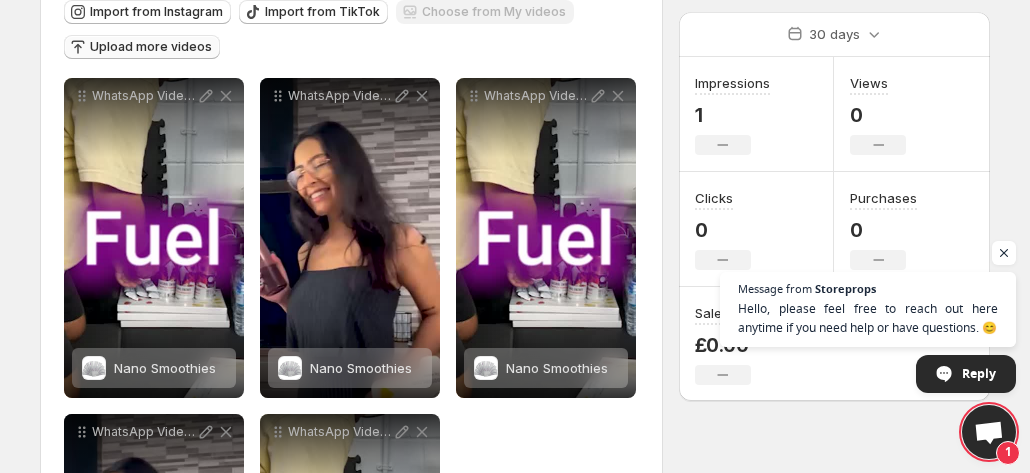 scroll, scrollTop: 0, scrollLeft: 0, axis: both 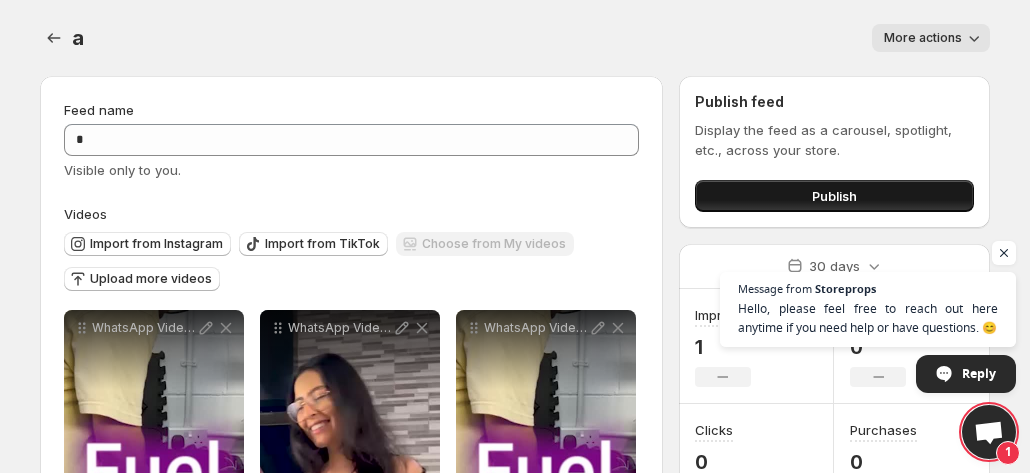 click on "Publish" at bounding box center [834, 196] 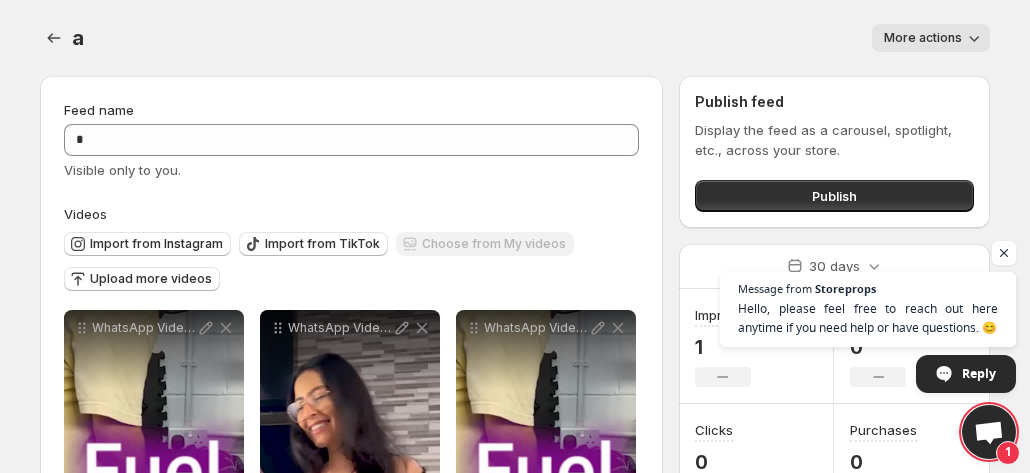 click on "More actions" at bounding box center (923, 38) 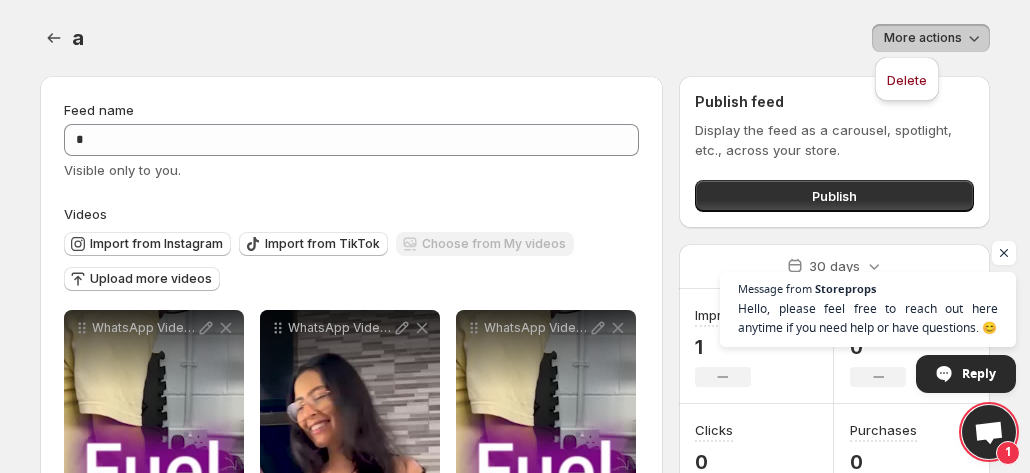 click on "More actions" at bounding box center [549, 38] 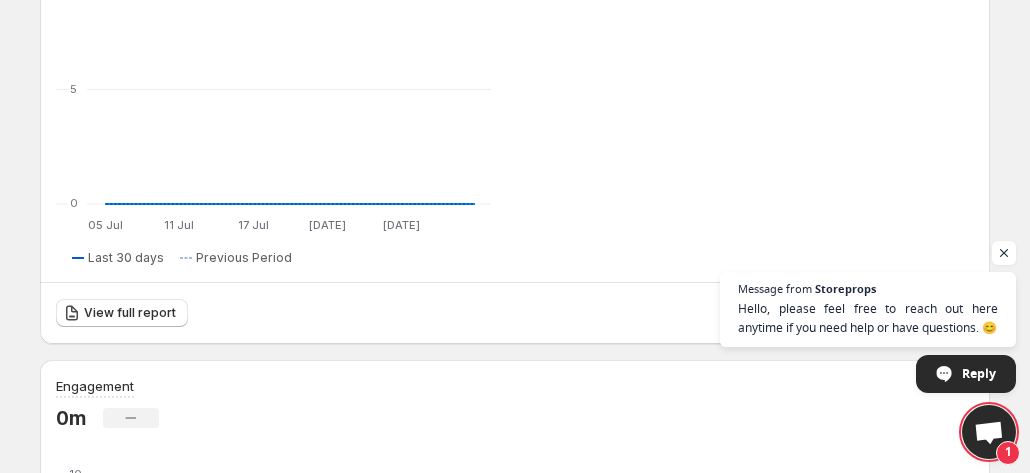 scroll, scrollTop: 0, scrollLeft: 0, axis: both 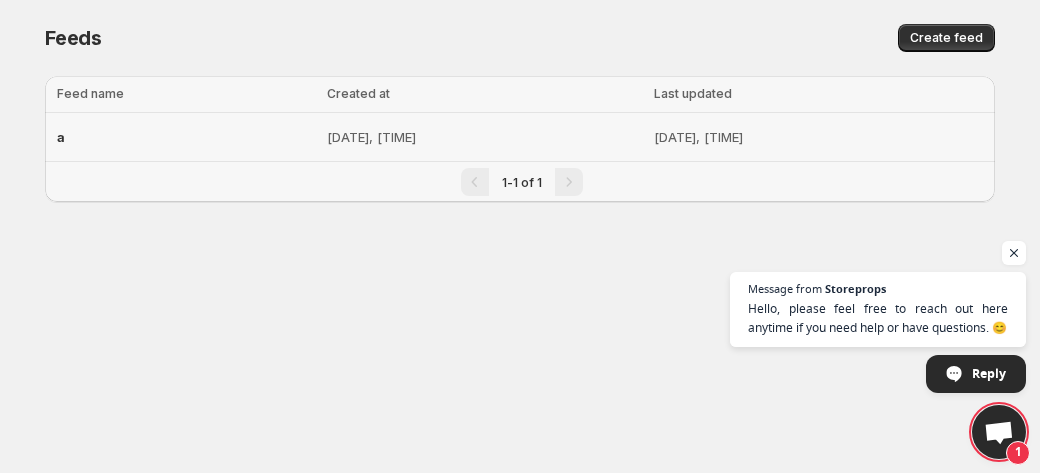 click on "[DATE], [TIME]" at bounding box center [484, 137] 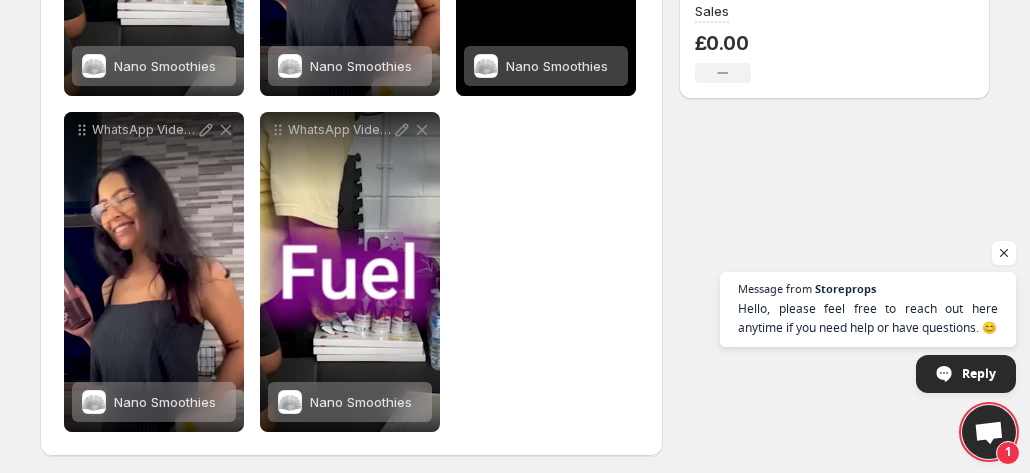 scroll, scrollTop: 541, scrollLeft: 0, axis: vertical 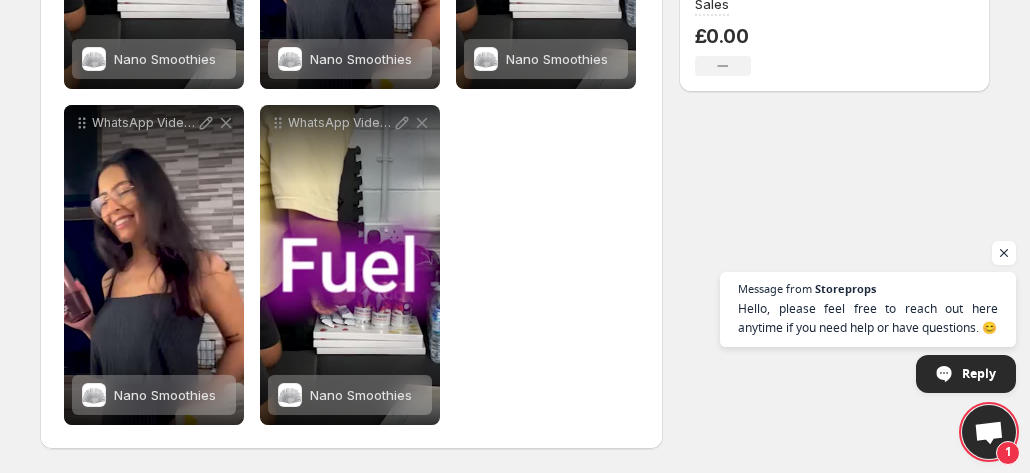 click on "**********" at bounding box center (351, 97) 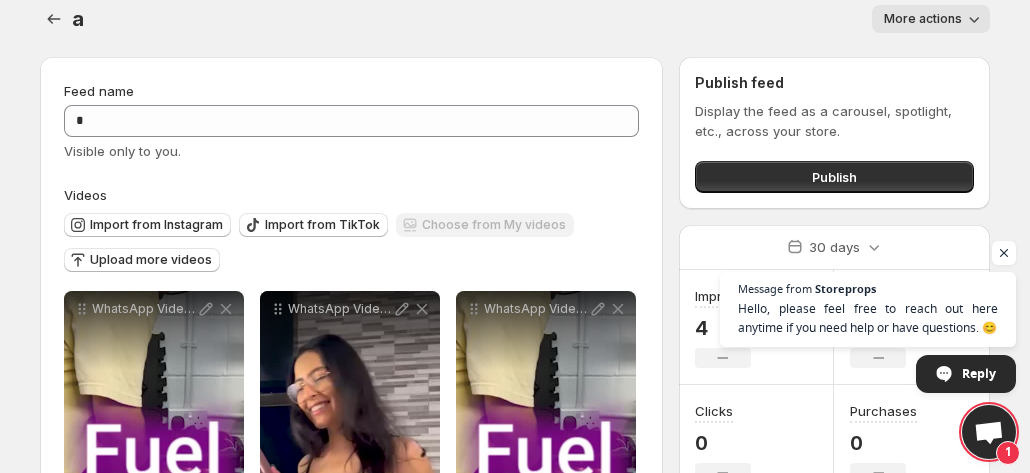 scroll, scrollTop: 0, scrollLeft: 0, axis: both 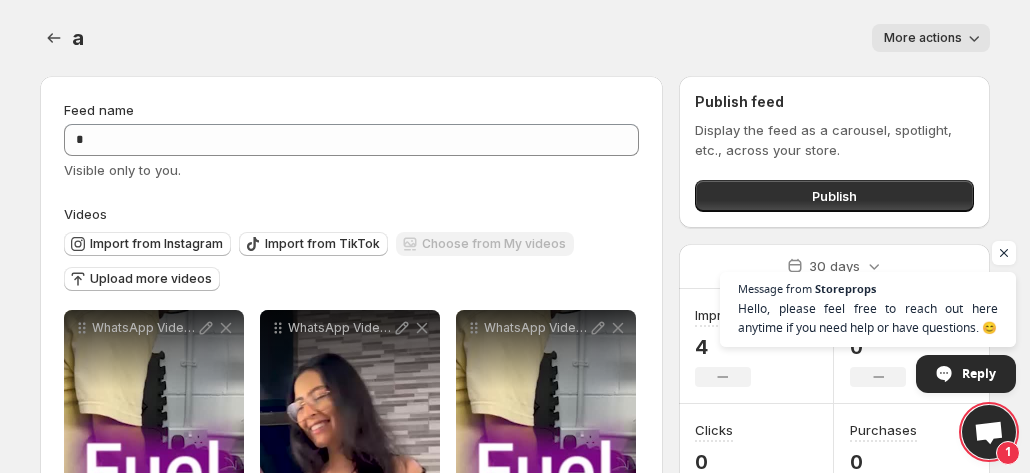 click on "a. This page is ready a More actions More actions More actions" at bounding box center (515, 38) 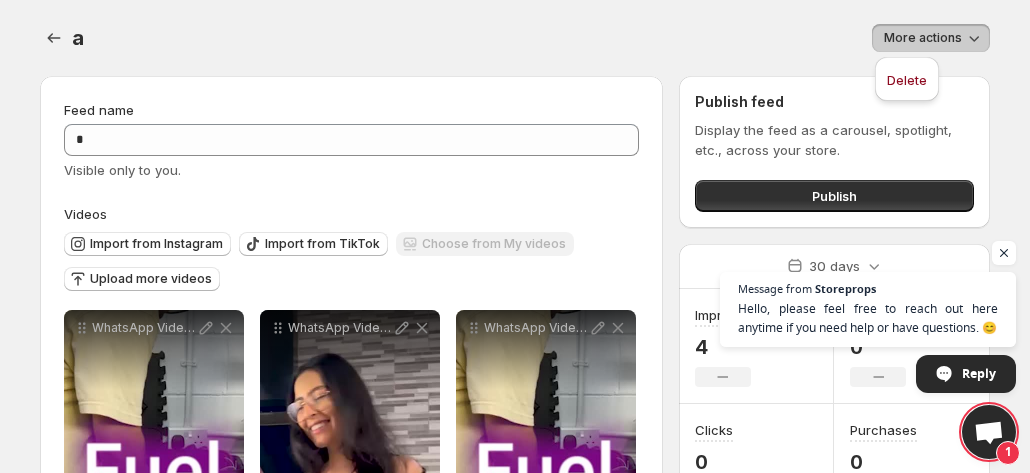 click on "More actions" at bounding box center (923, 38) 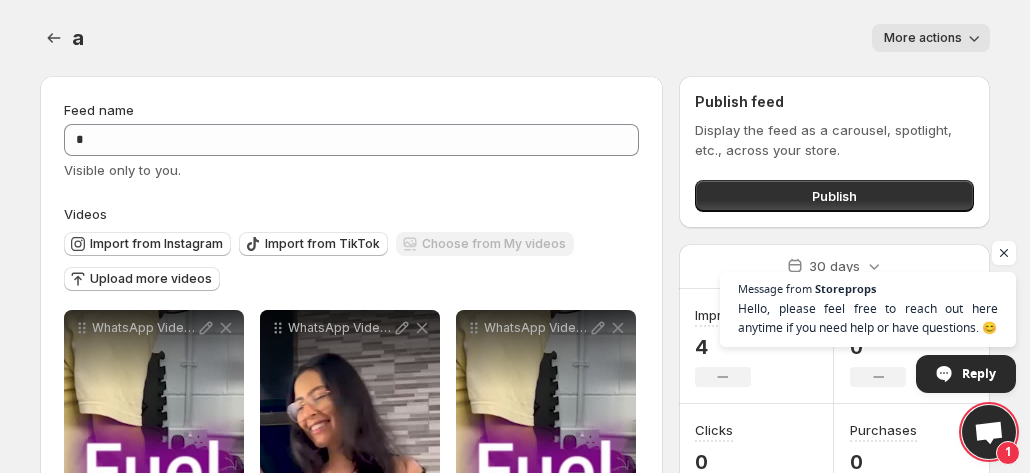 click on "More actions" at bounding box center (549, 38) 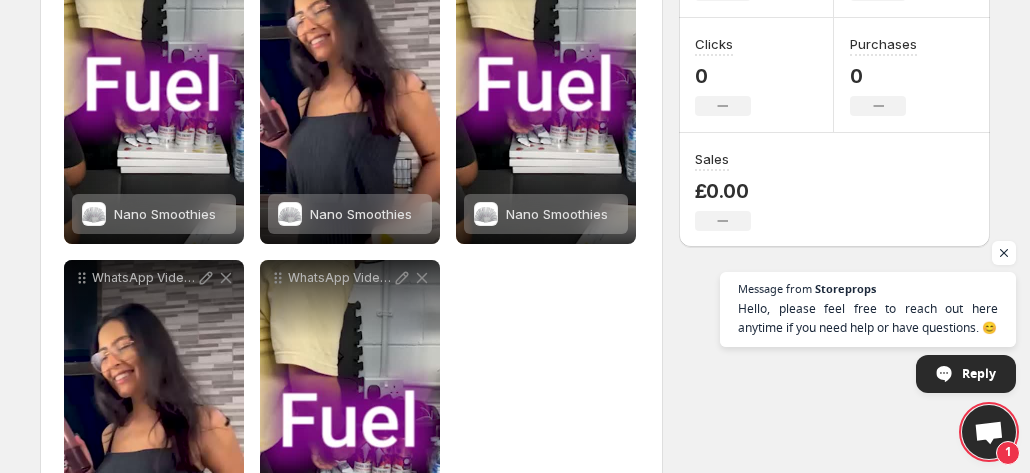 scroll, scrollTop: 541, scrollLeft: 0, axis: vertical 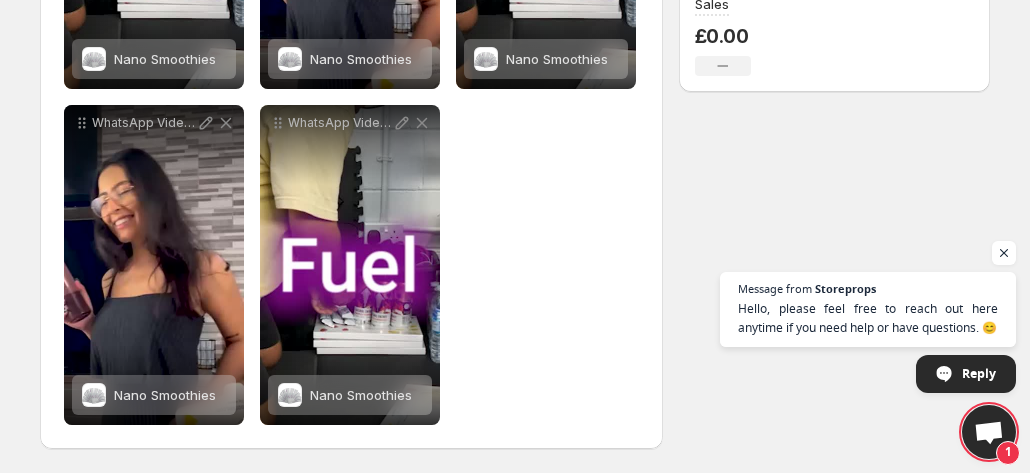 click on "**********" at bounding box center [351, 97] 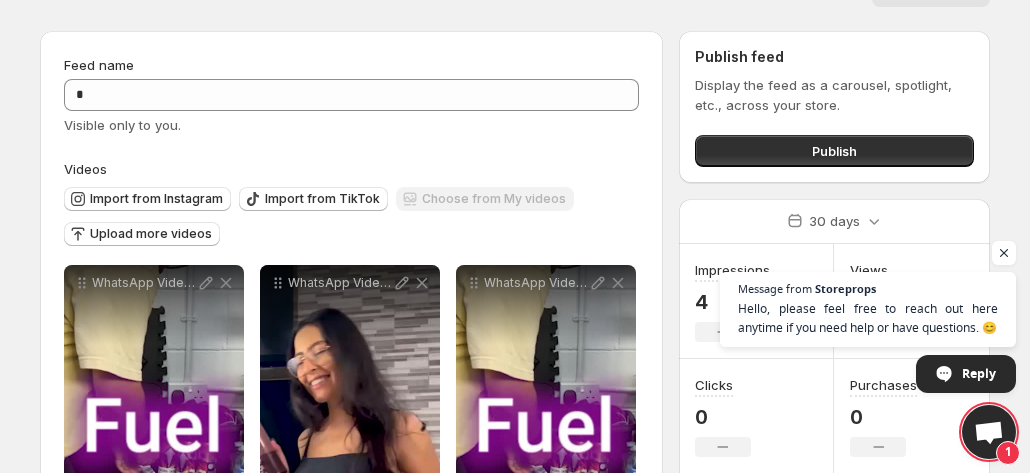scroll, scrollTop: 0, scrollLeft: 0, axis: both 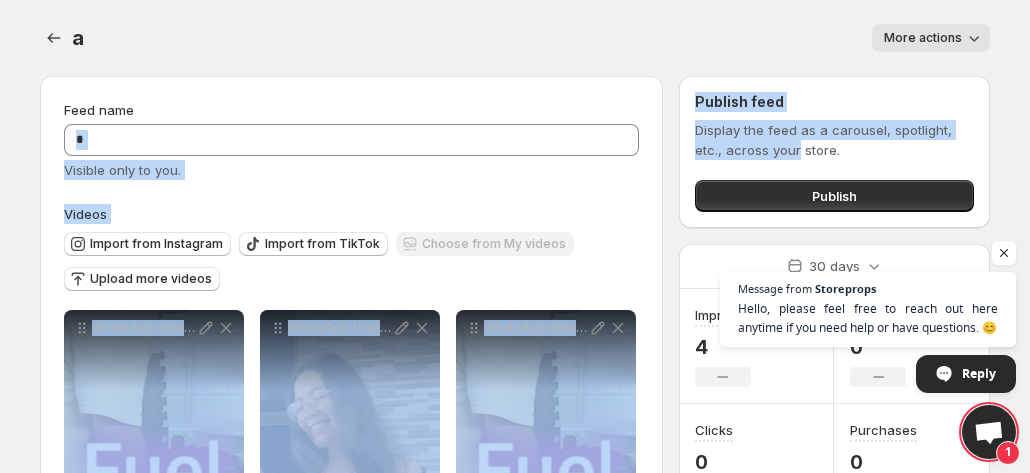 drag, startPoint x: 799, startPoint y: 149, endPoint x: 653, endPoint y: 154, distance: 146.08559 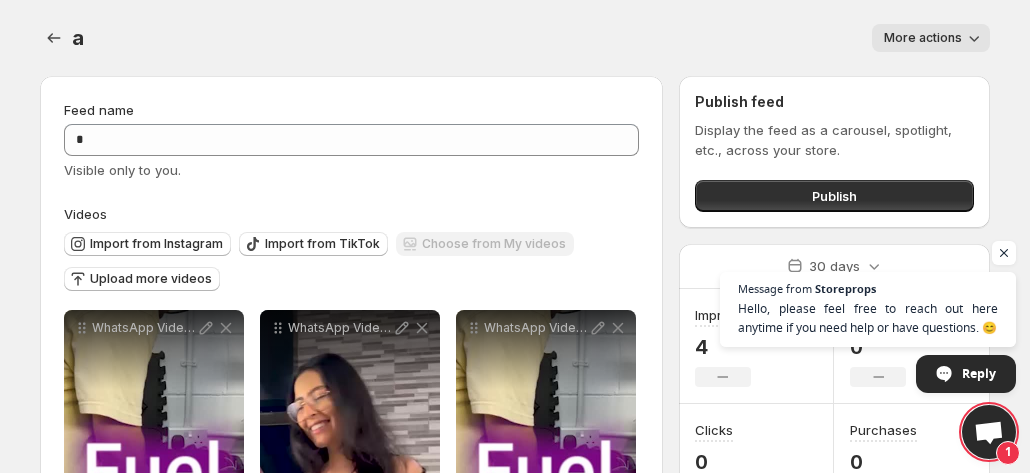 click on "Feed name * Visible only to you." at bounding box center (351, 140) 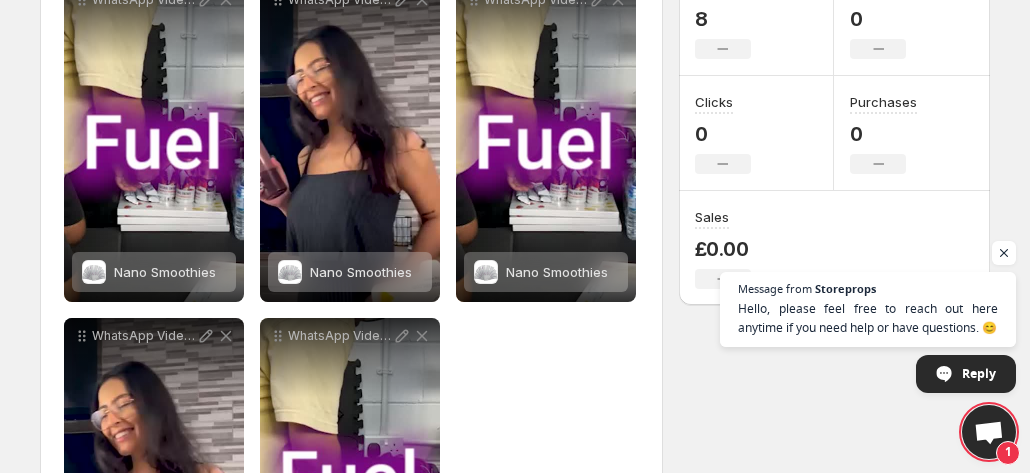 scroll, scrollTop: 541, scrollLeft: 0, axis: vertical 